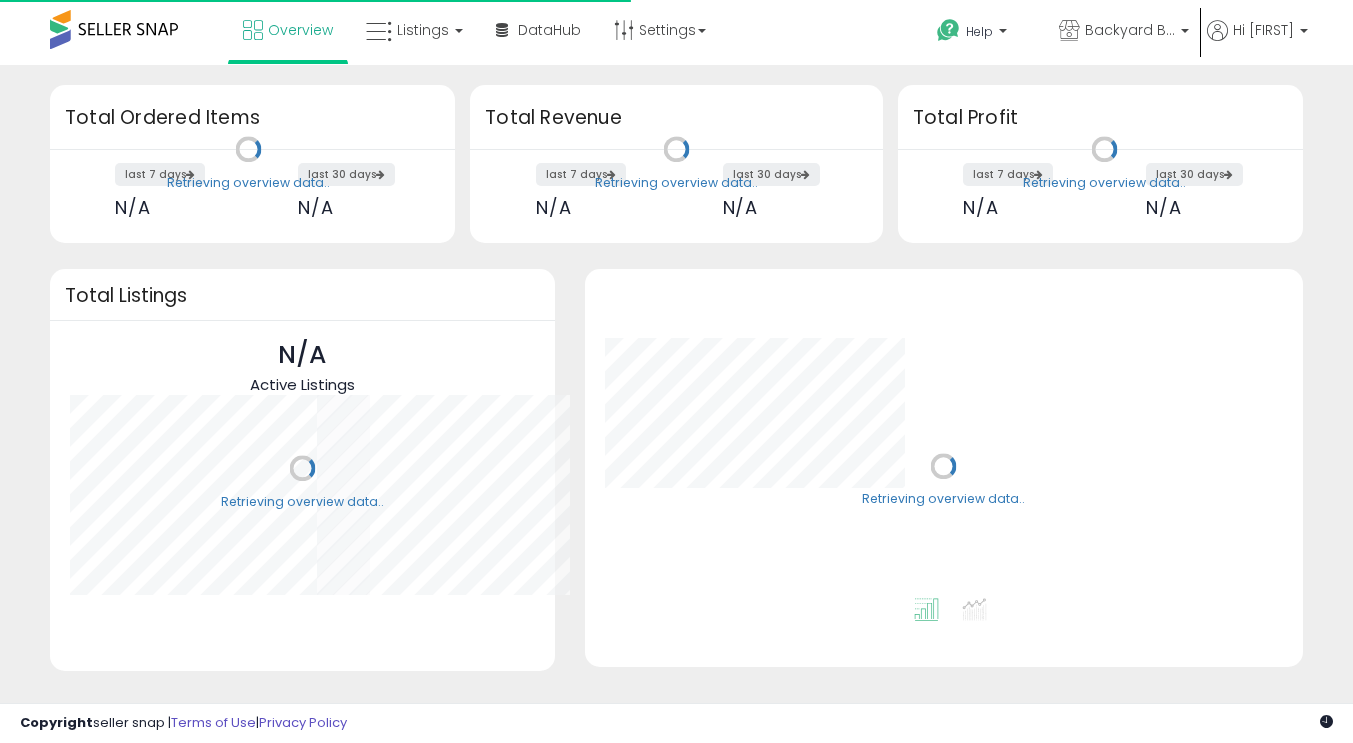 scroll, scrollTop: 0, scrollLeft: 0, axis: both 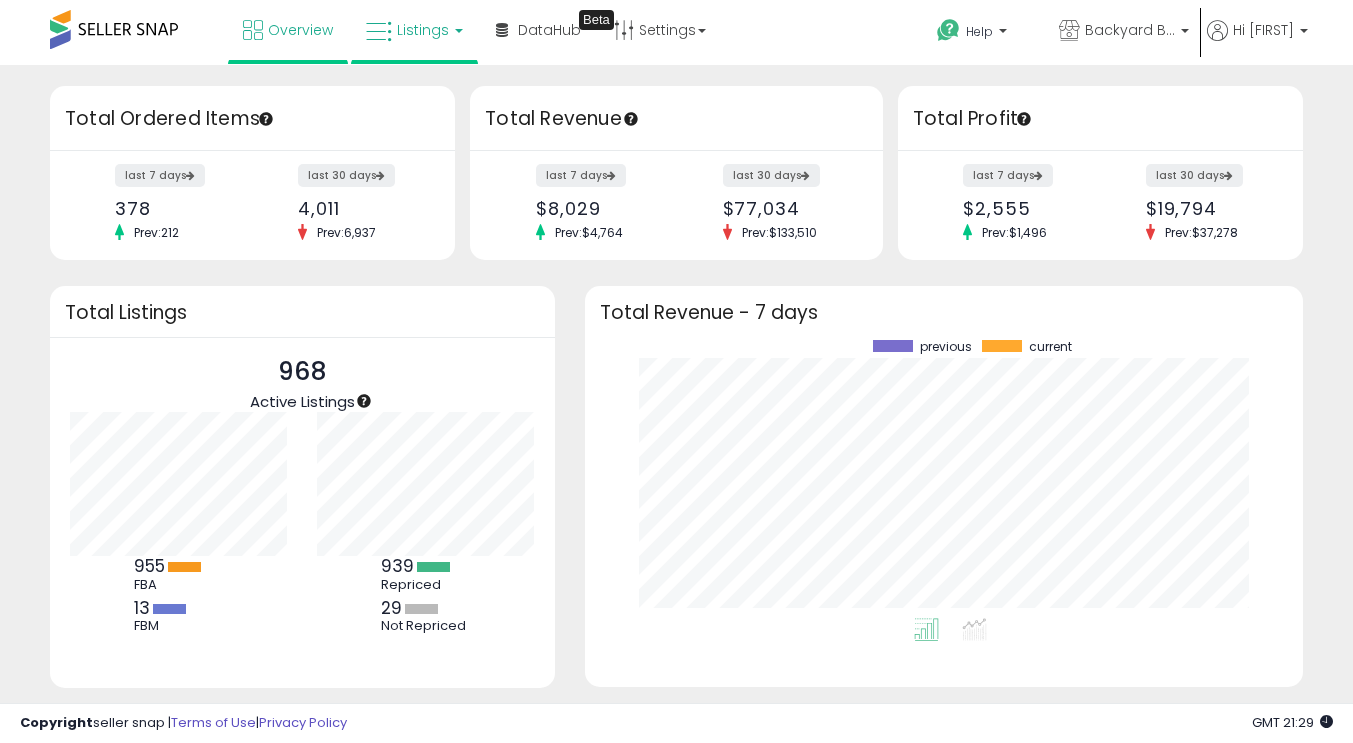 click on "Listings" at bounding box center [423, 30] 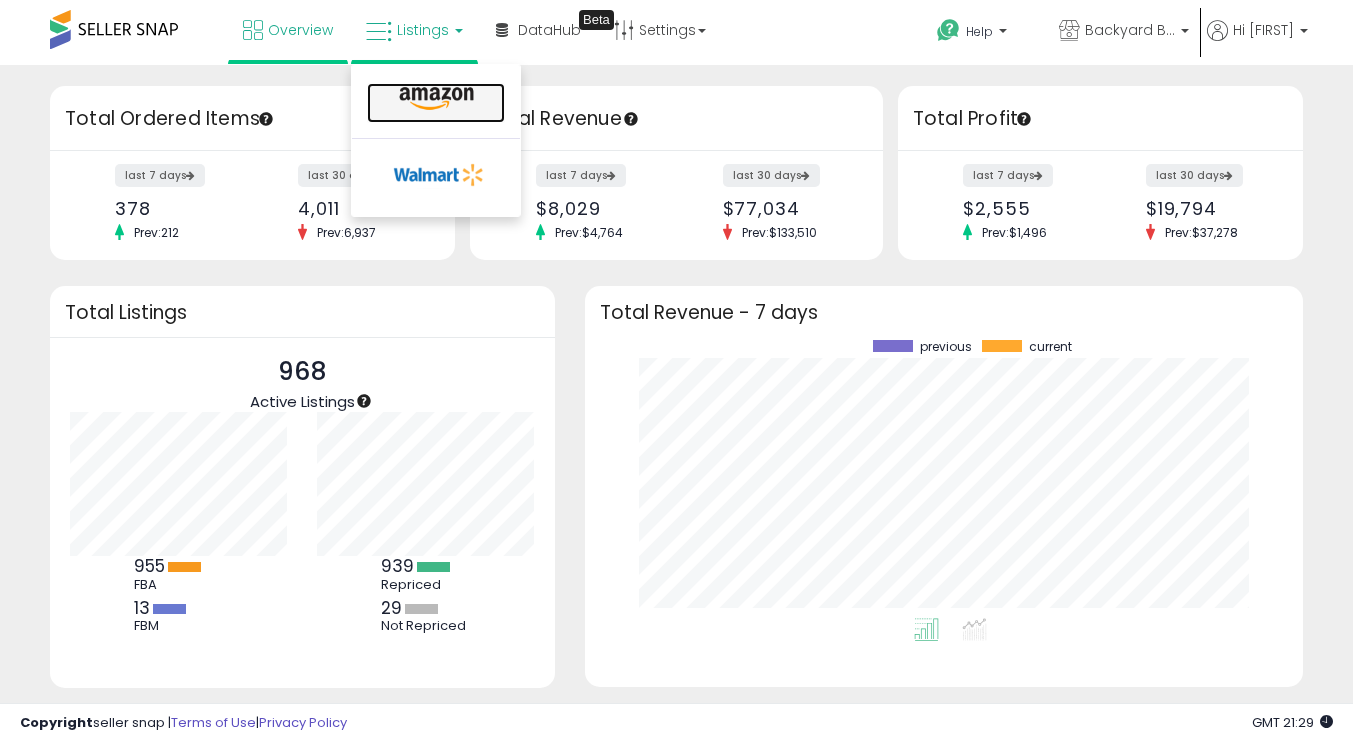 click at bounding box center (436, 99) 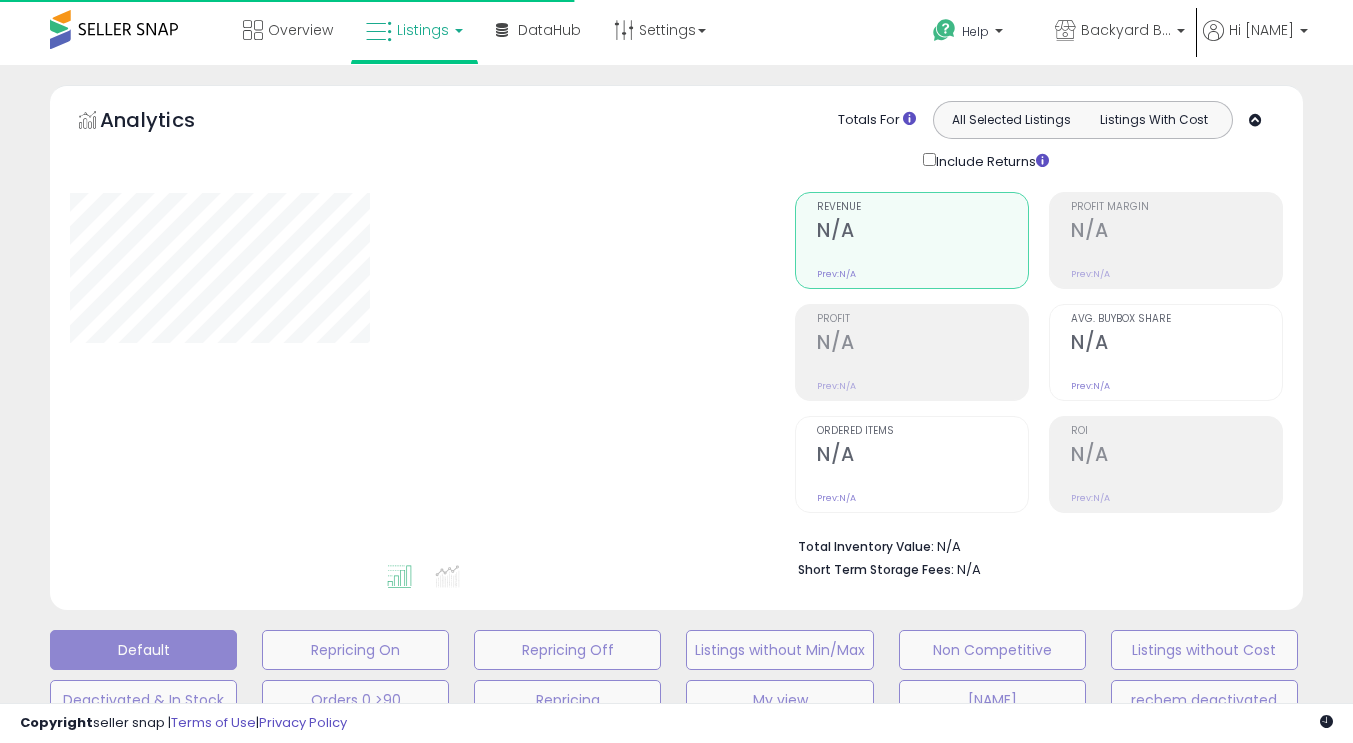 scroll, scrollTop: 0, scrollLeft: 0, axis: both 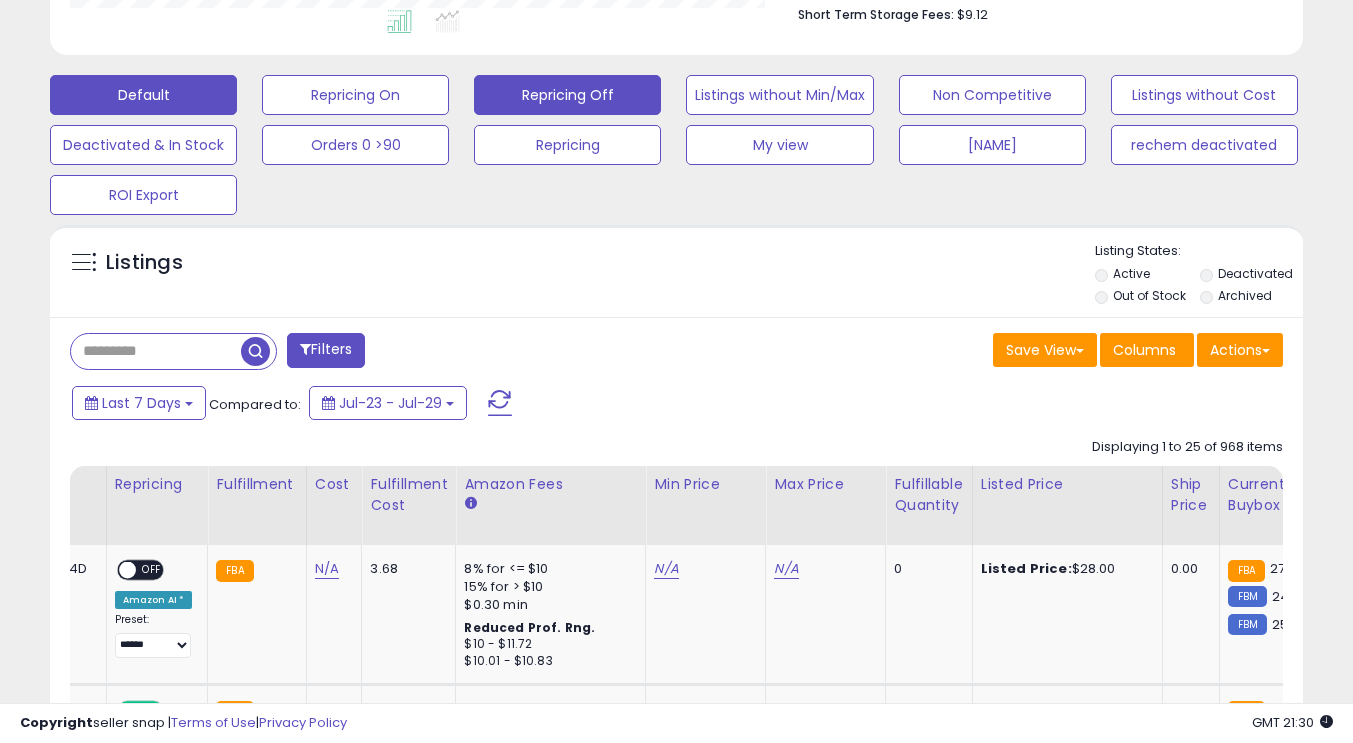 click on "Repricing Off" at bounding box center (355, 95) 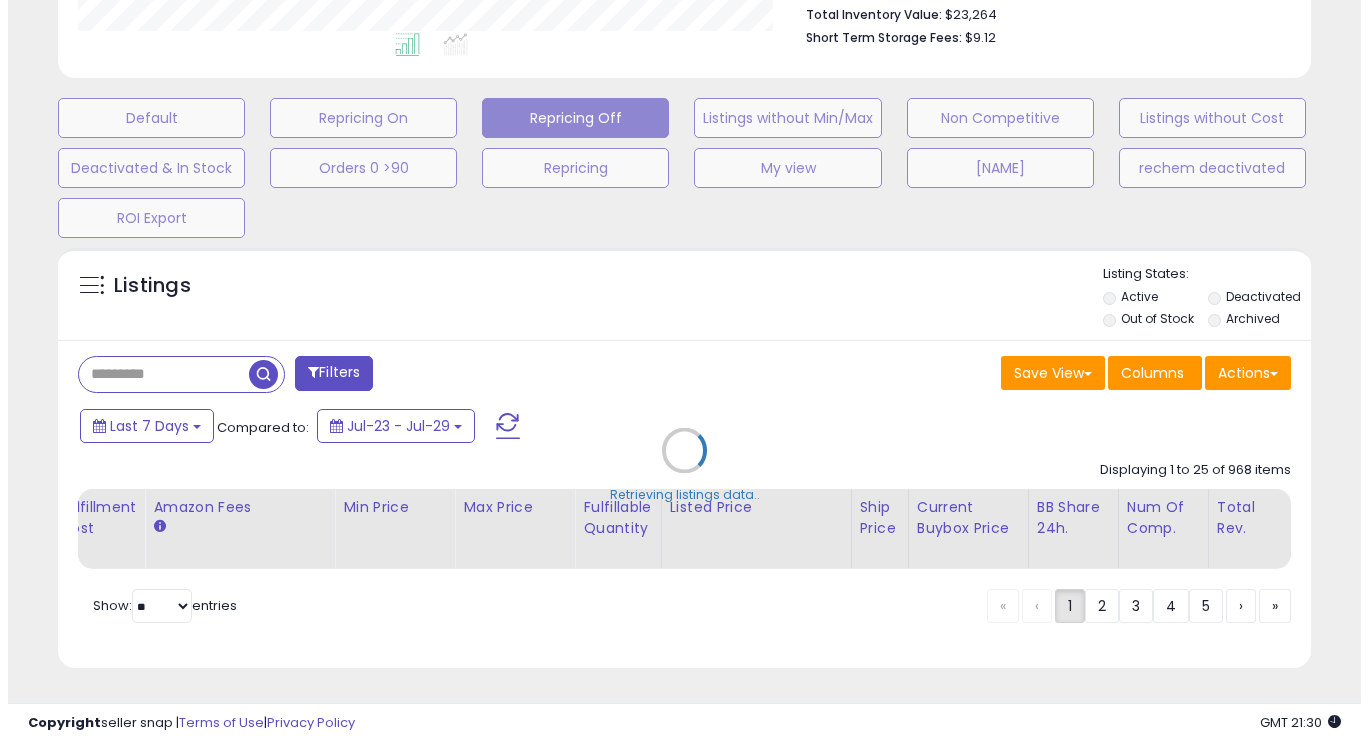 scroll, scrollTop: 547, scrollLeft: 0, axis: vertical 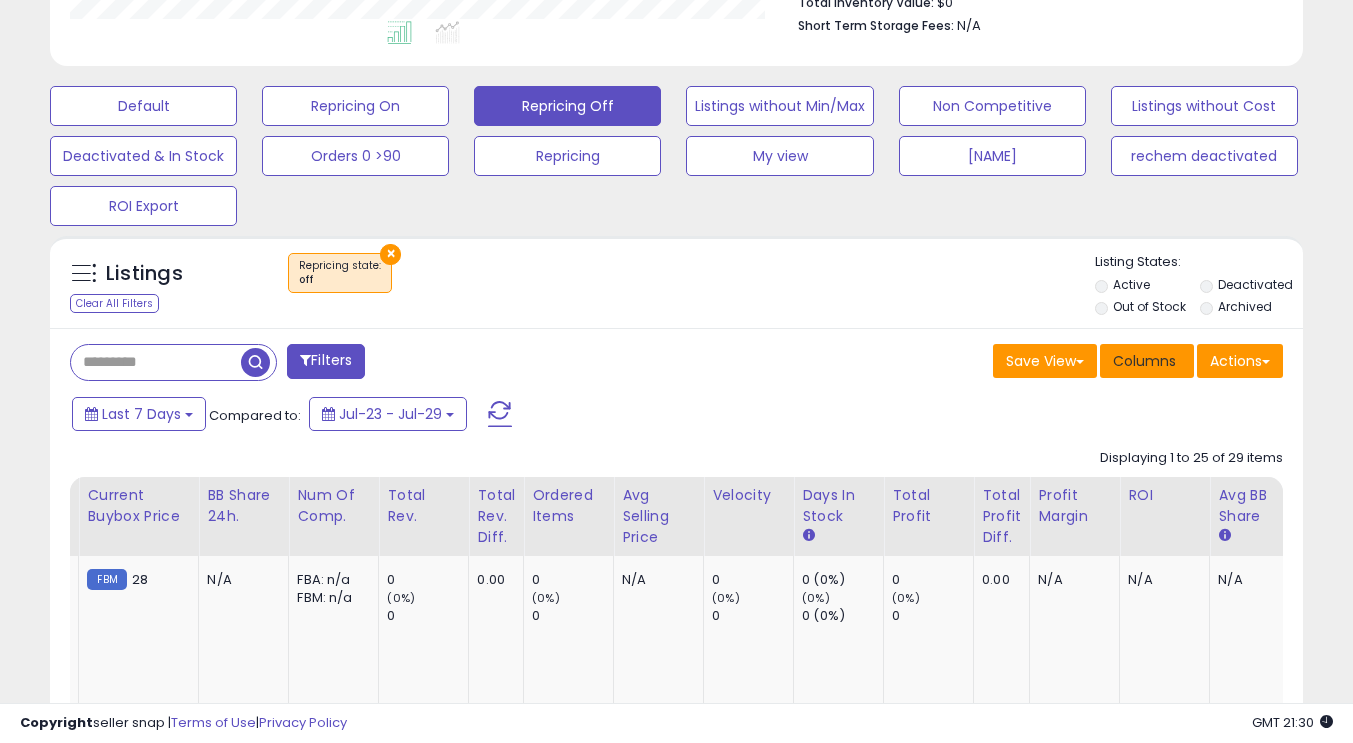 click on "Columns" at bounding box center (1144, 361) 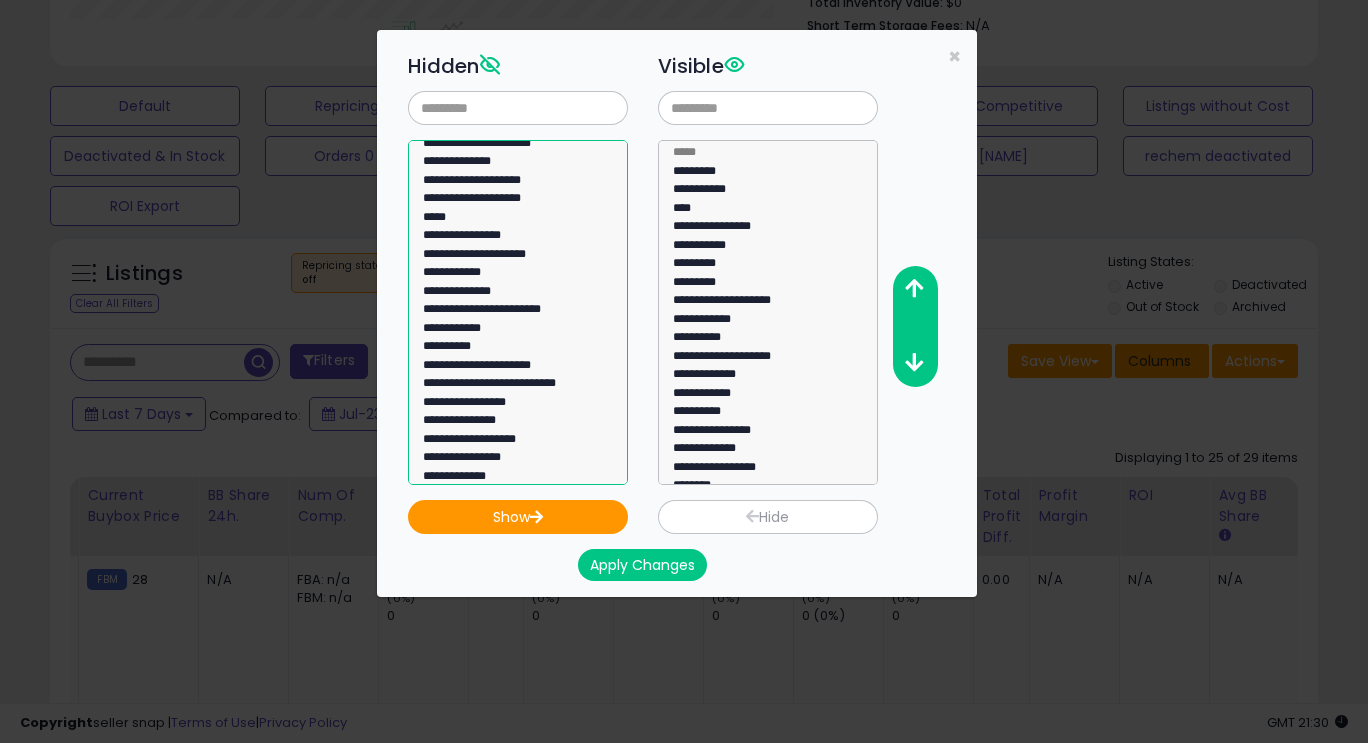 select on "**********" 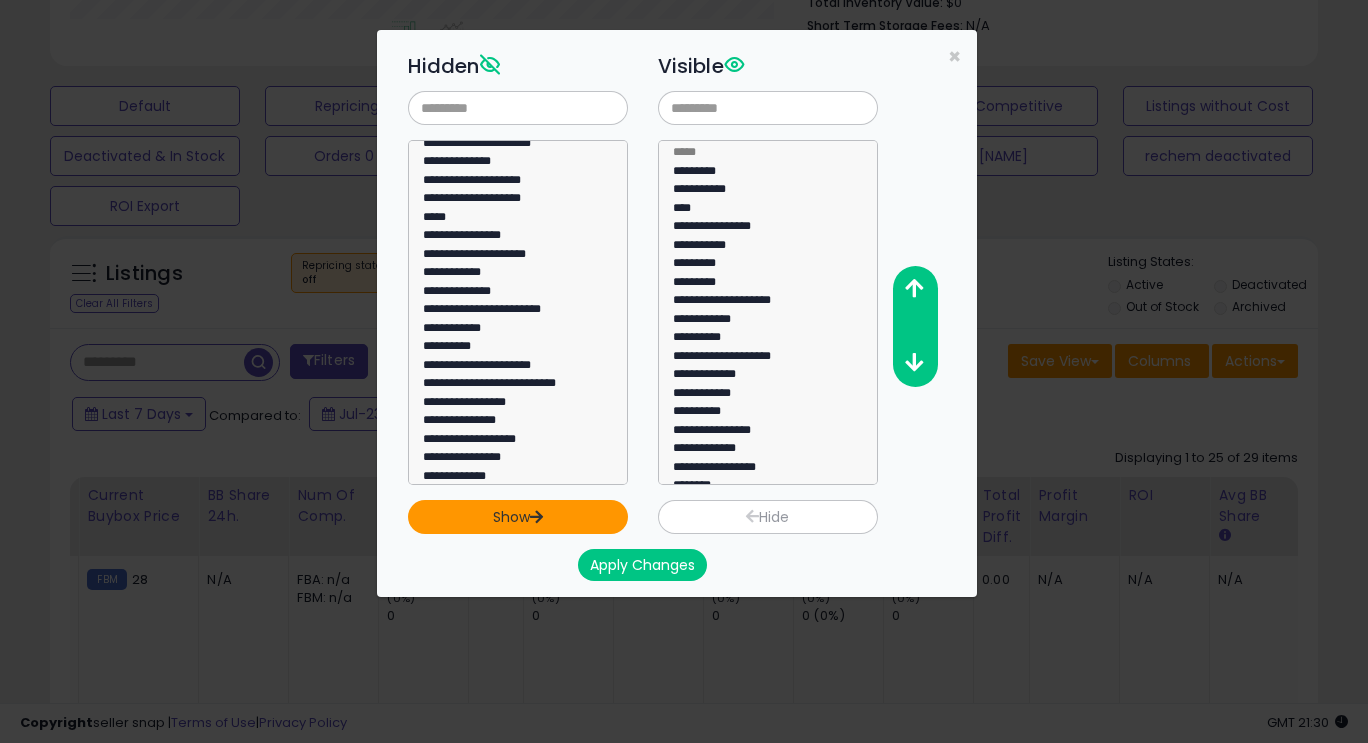 click on "Show" at bounding box center (518, 517) 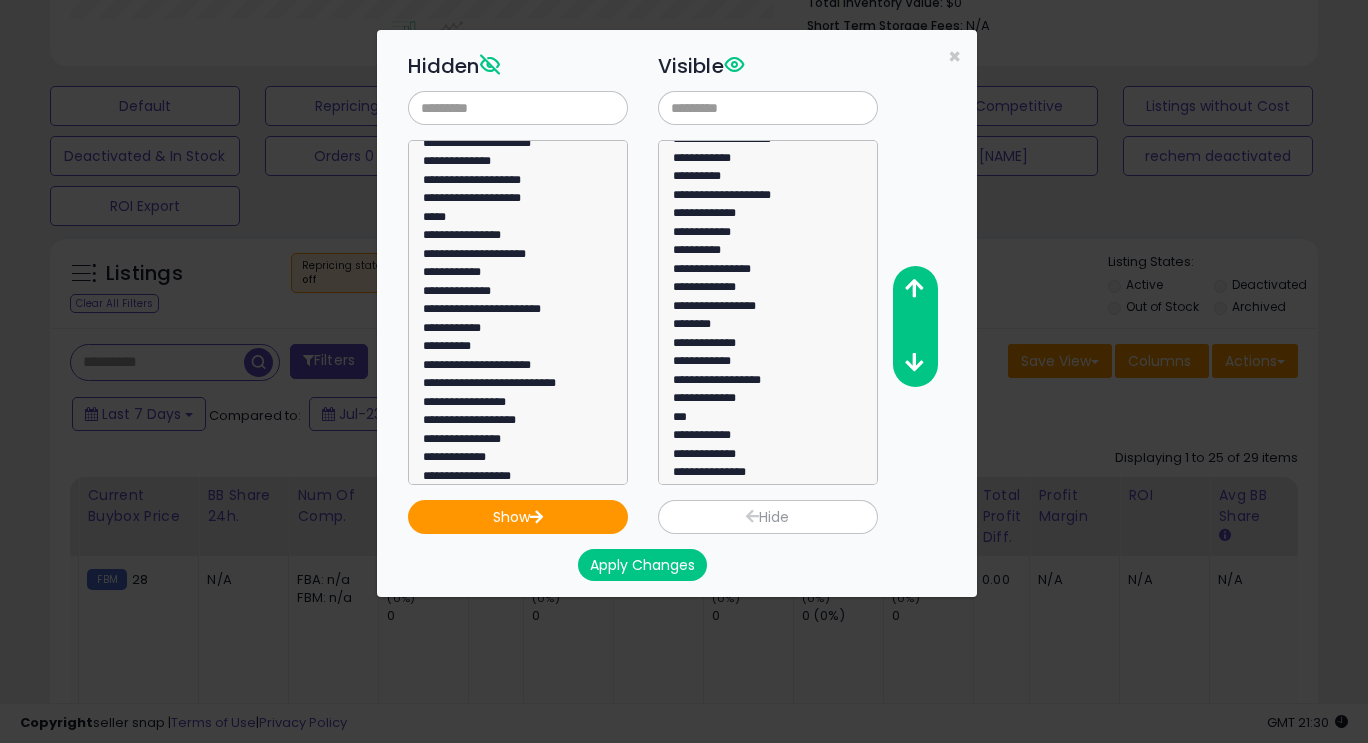 click on "Apply Changes" at bounding box center [642, 565] 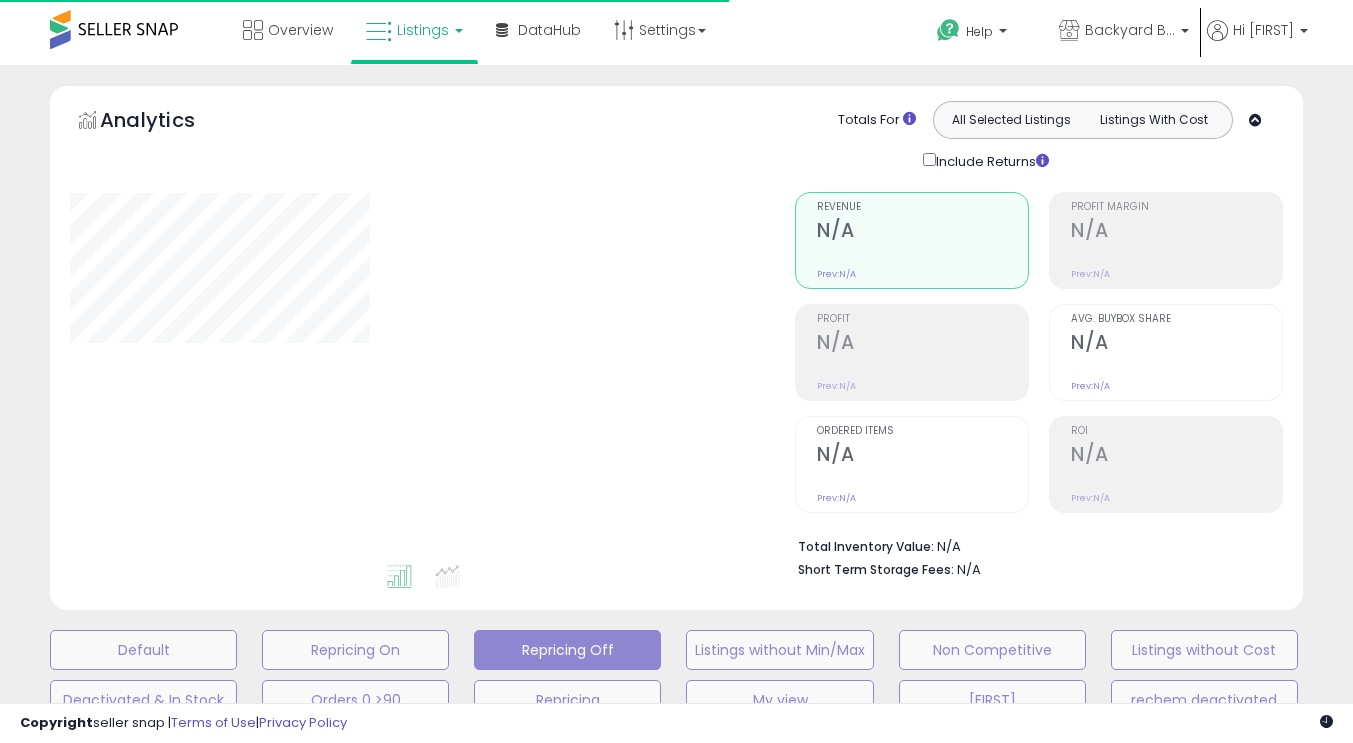 scroll, scrollTop: 544, scrollLeft: 0, axis: vertical 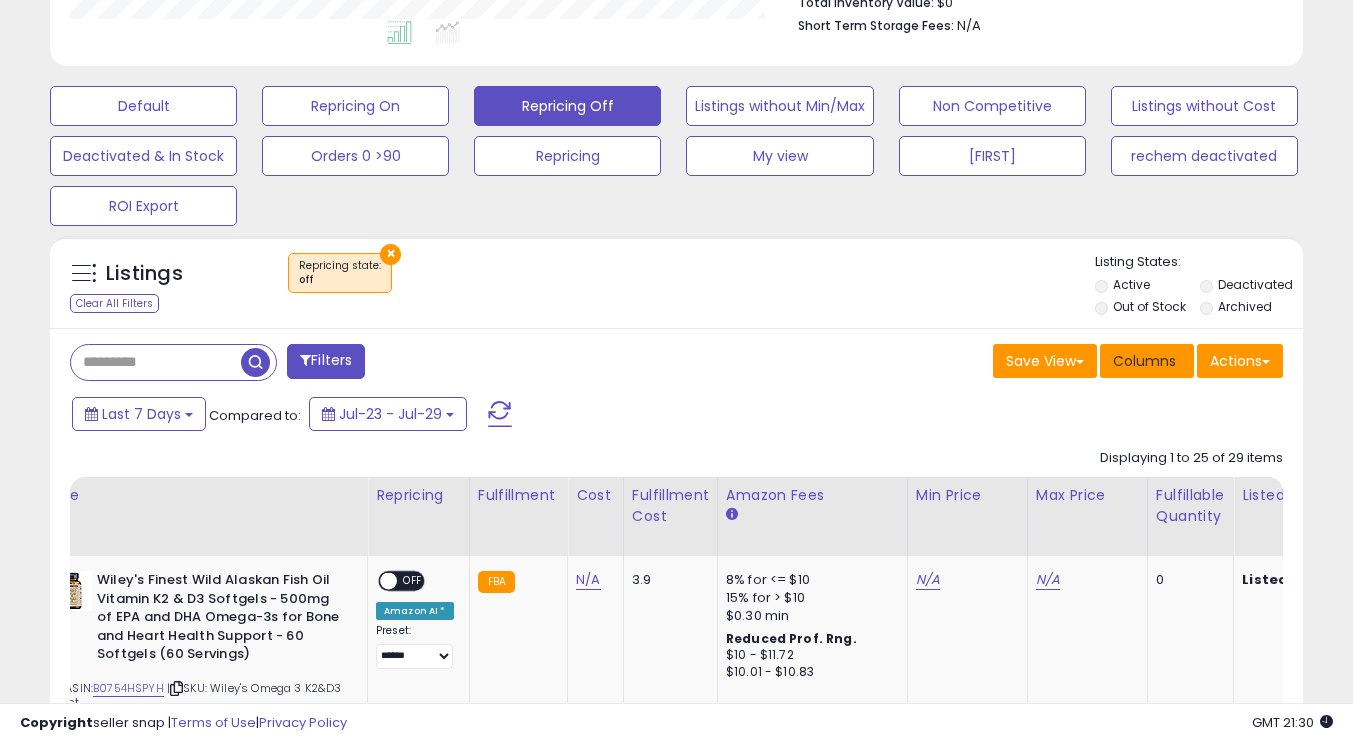 click on "Columns" at bounding box center [1144, 361] 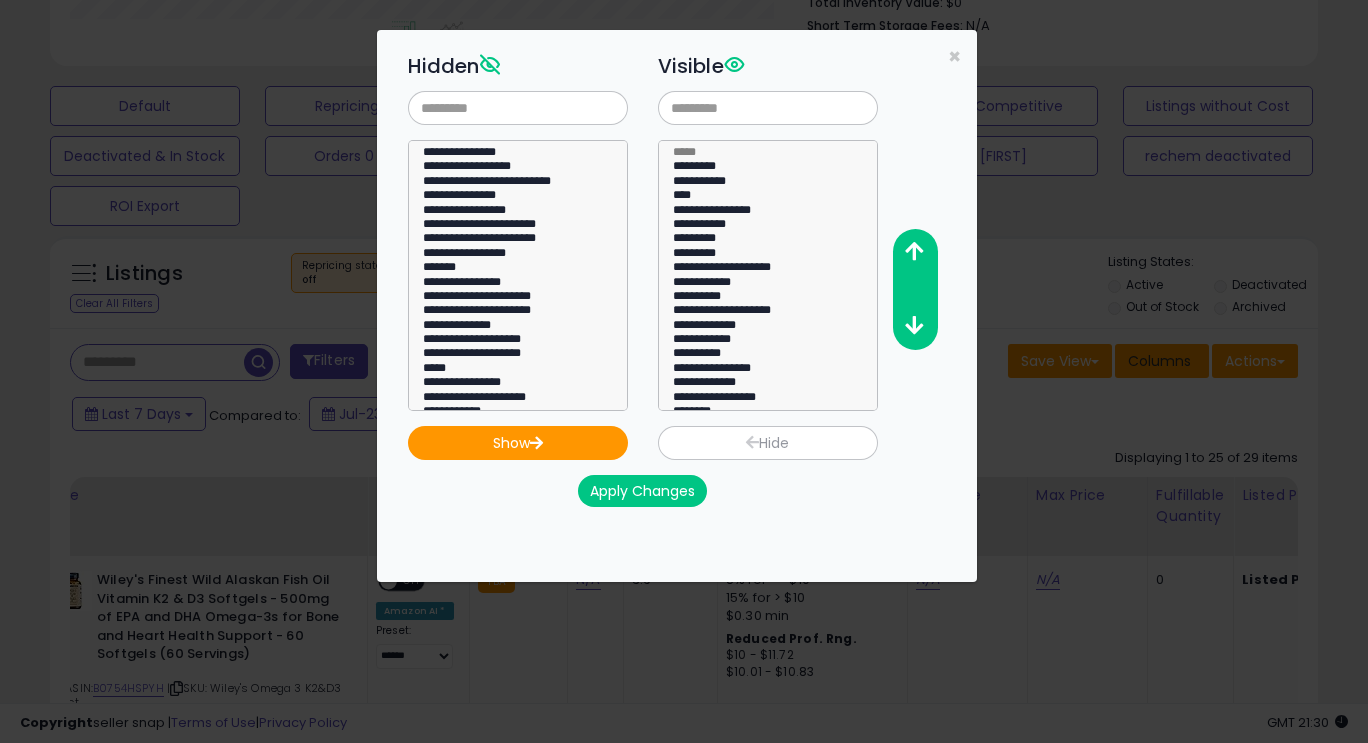 scroll, scrollTop: 999590, scrollLeft: 999266, axis: both 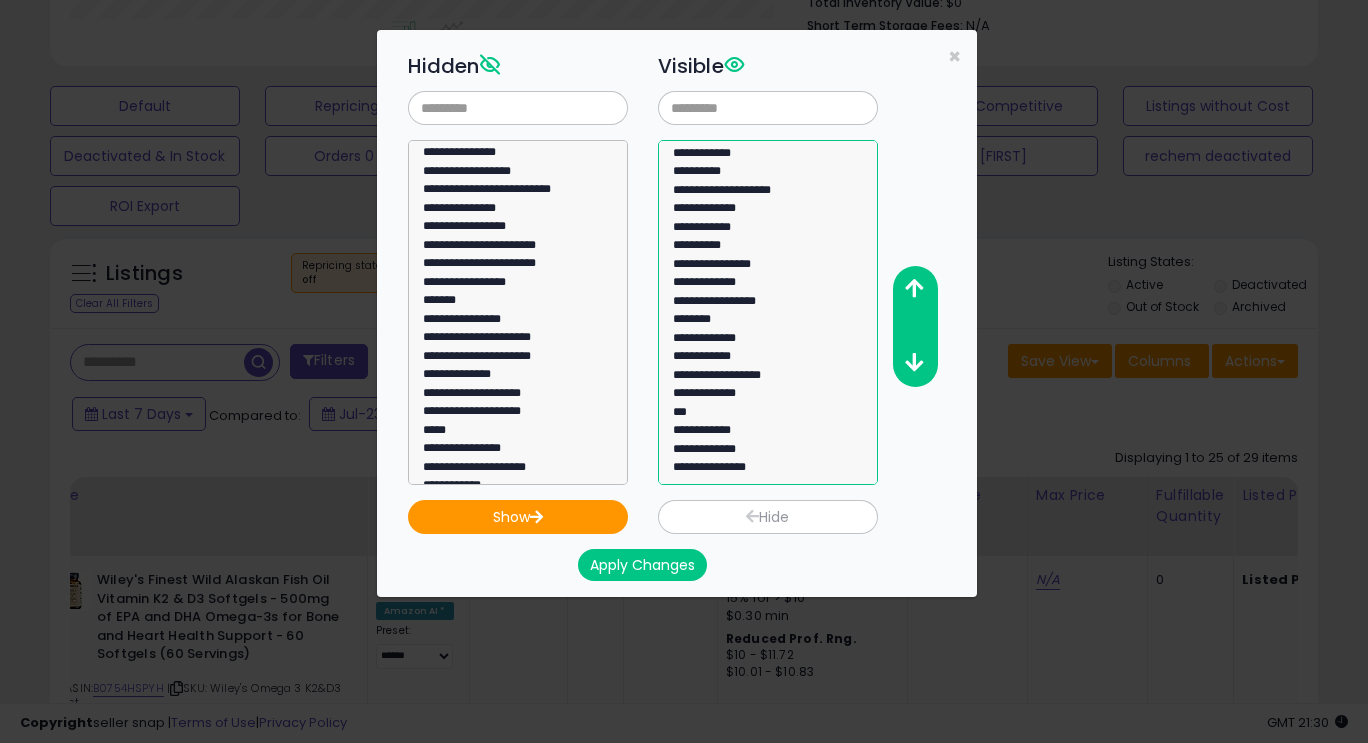 select on "**********" 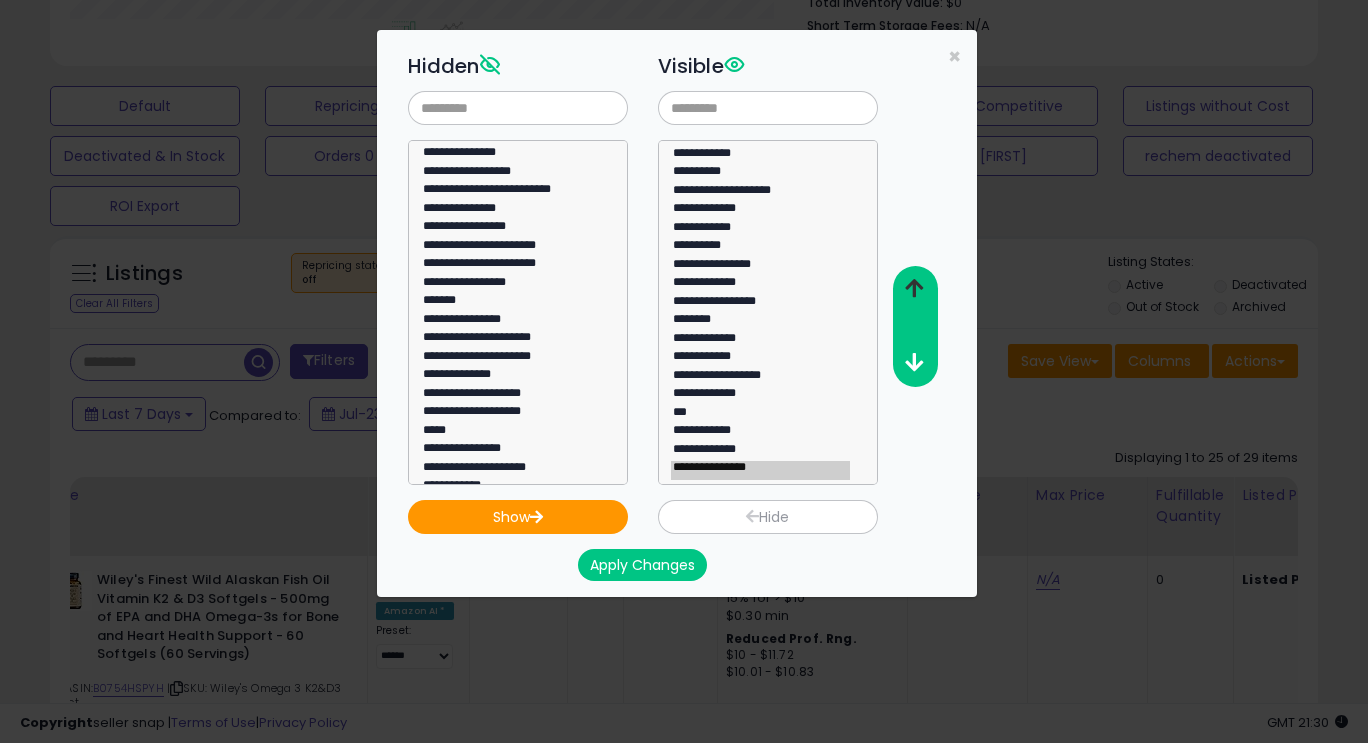 click at bounding box center (914, 288) 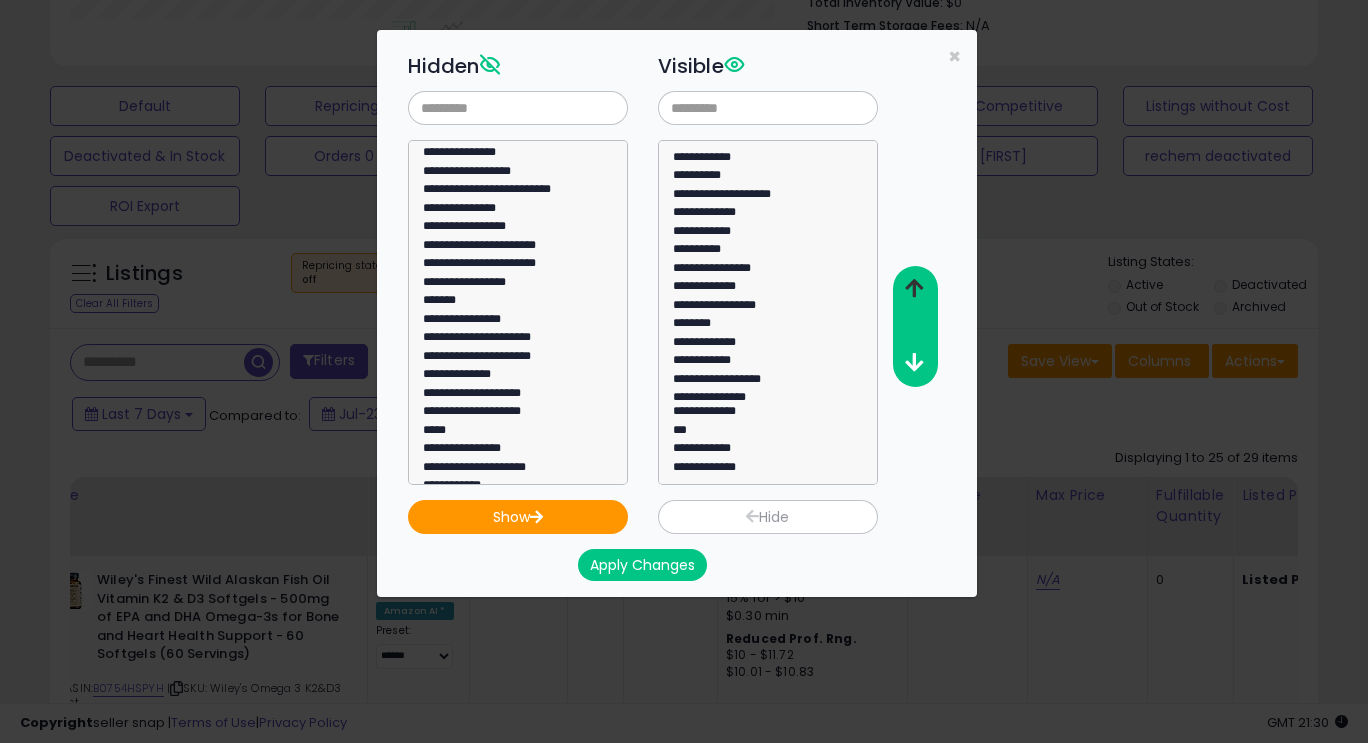 click at bounding box center [914, 288] 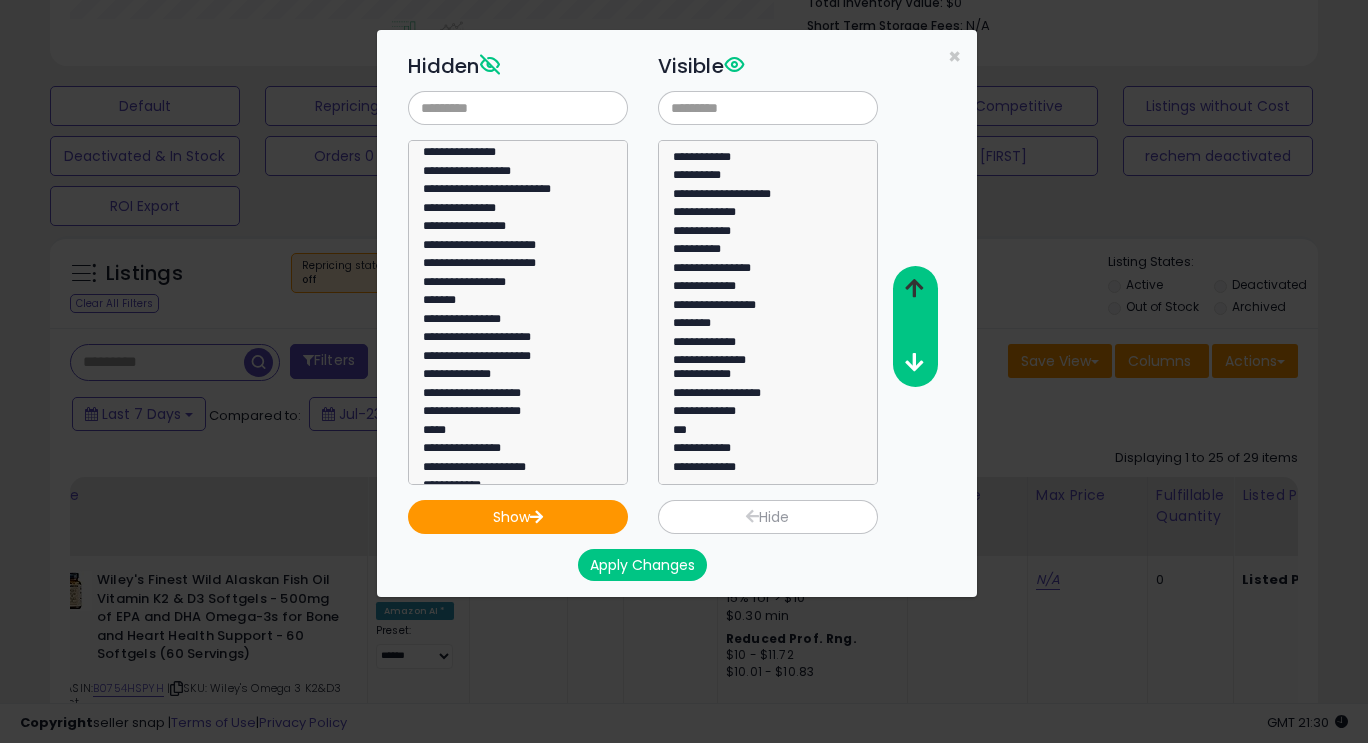 click at bounding box center (914, 288) 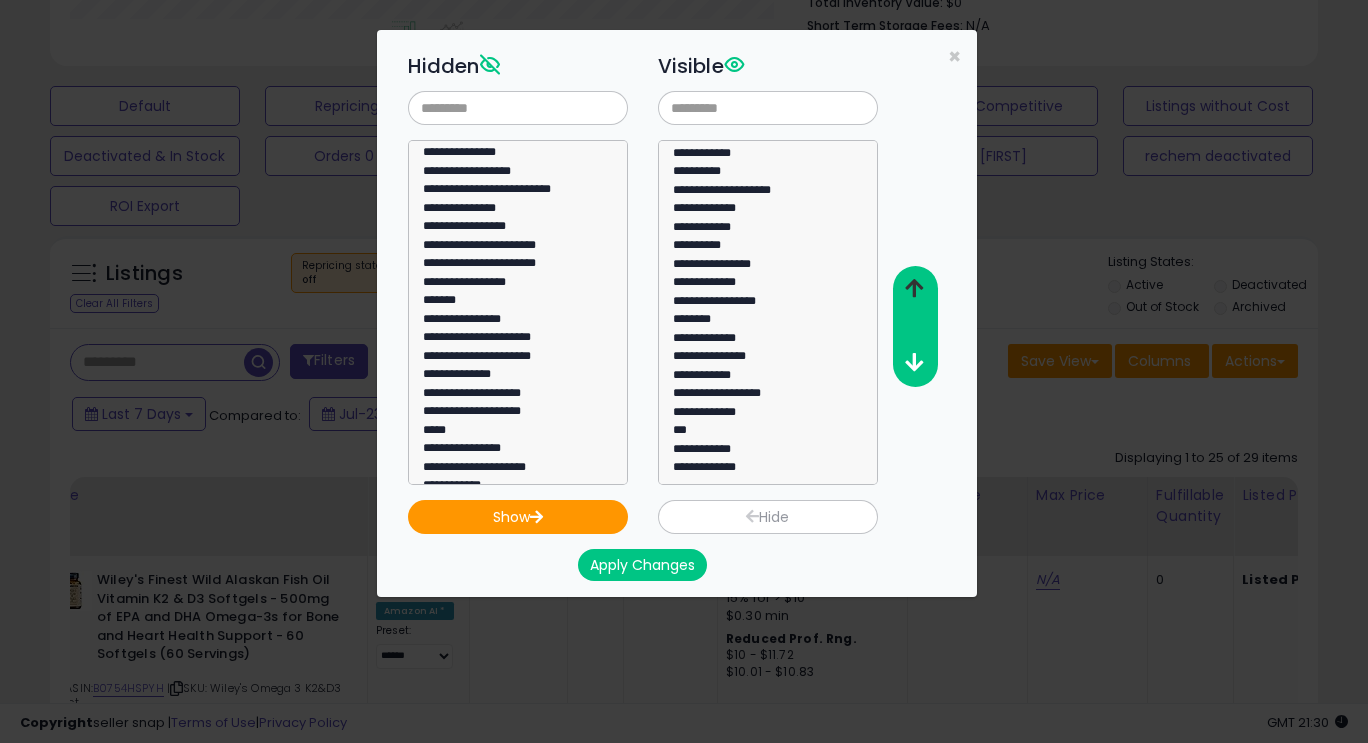 click at bounding box center [914, 288] 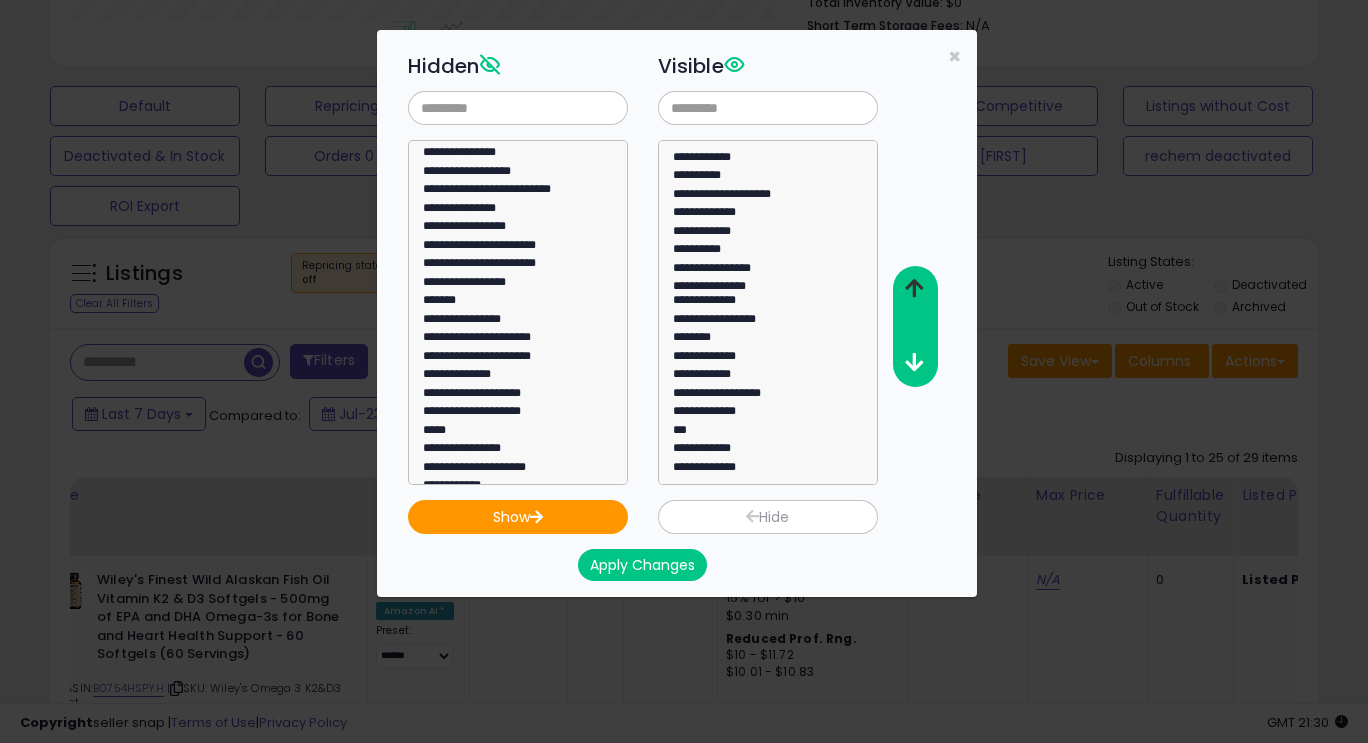 click at bounding box center (914, 288) 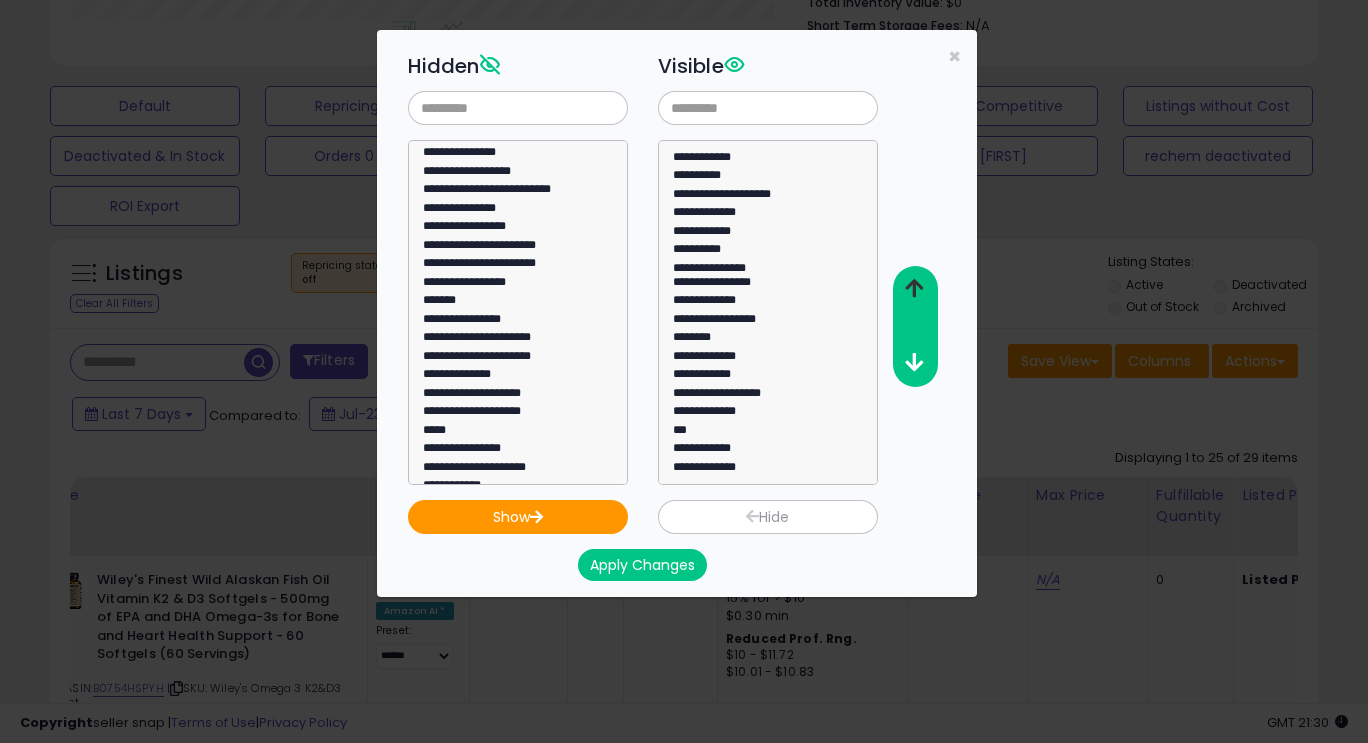 click at bounding box center (914, 288) 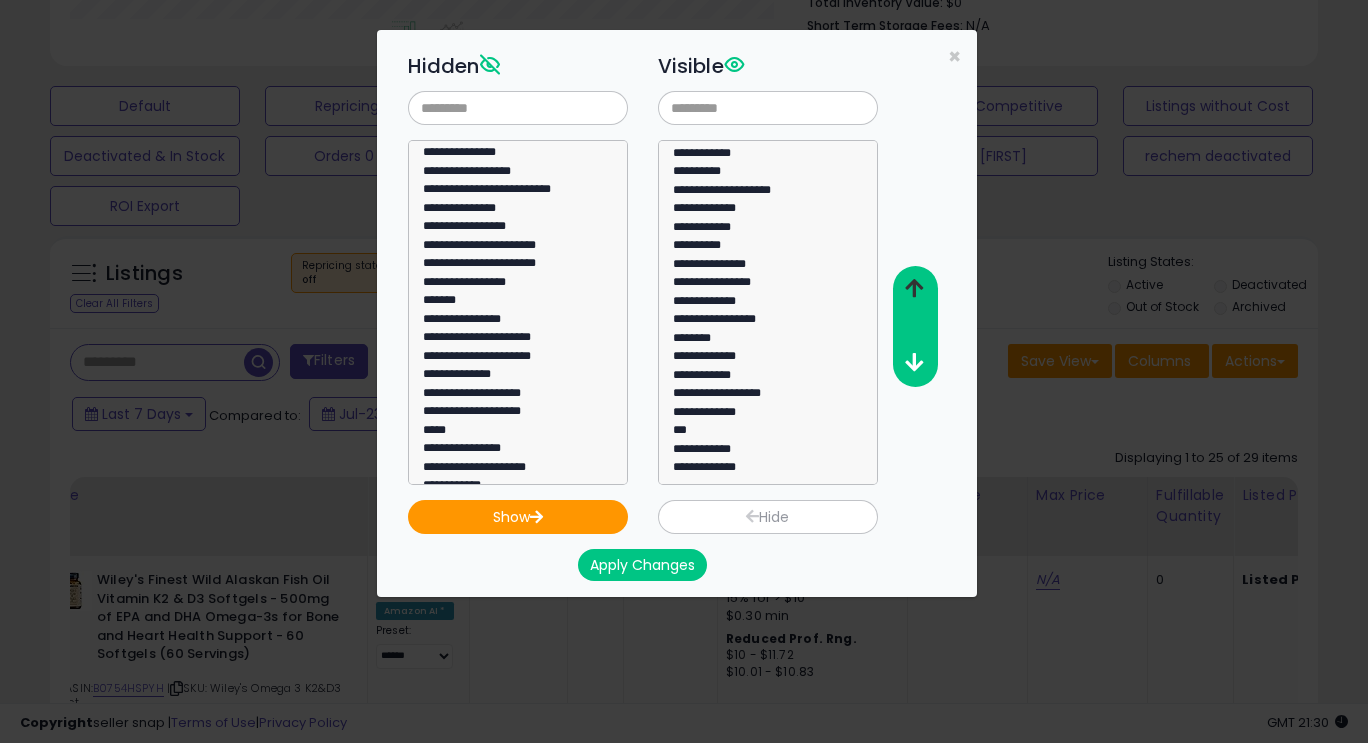 click at bounding box center [914, 289] 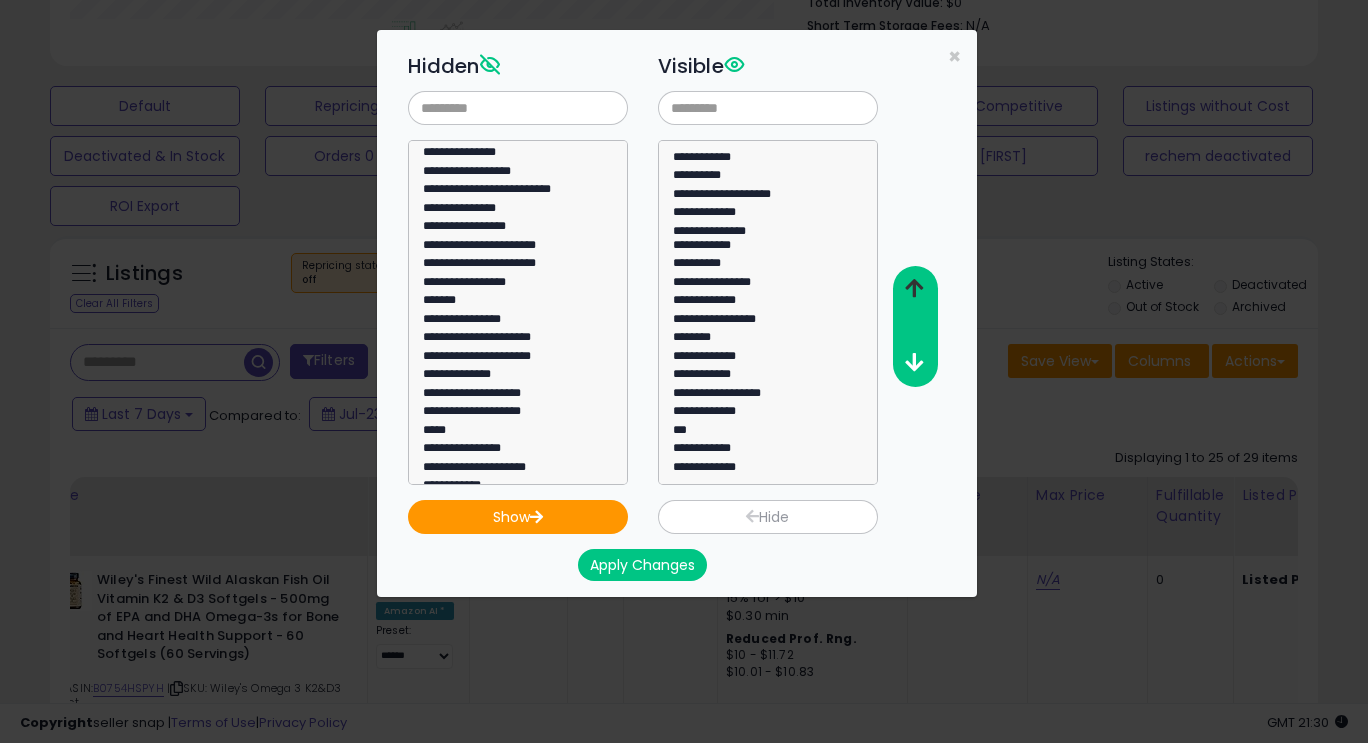 click at bounding box center [914, 289] 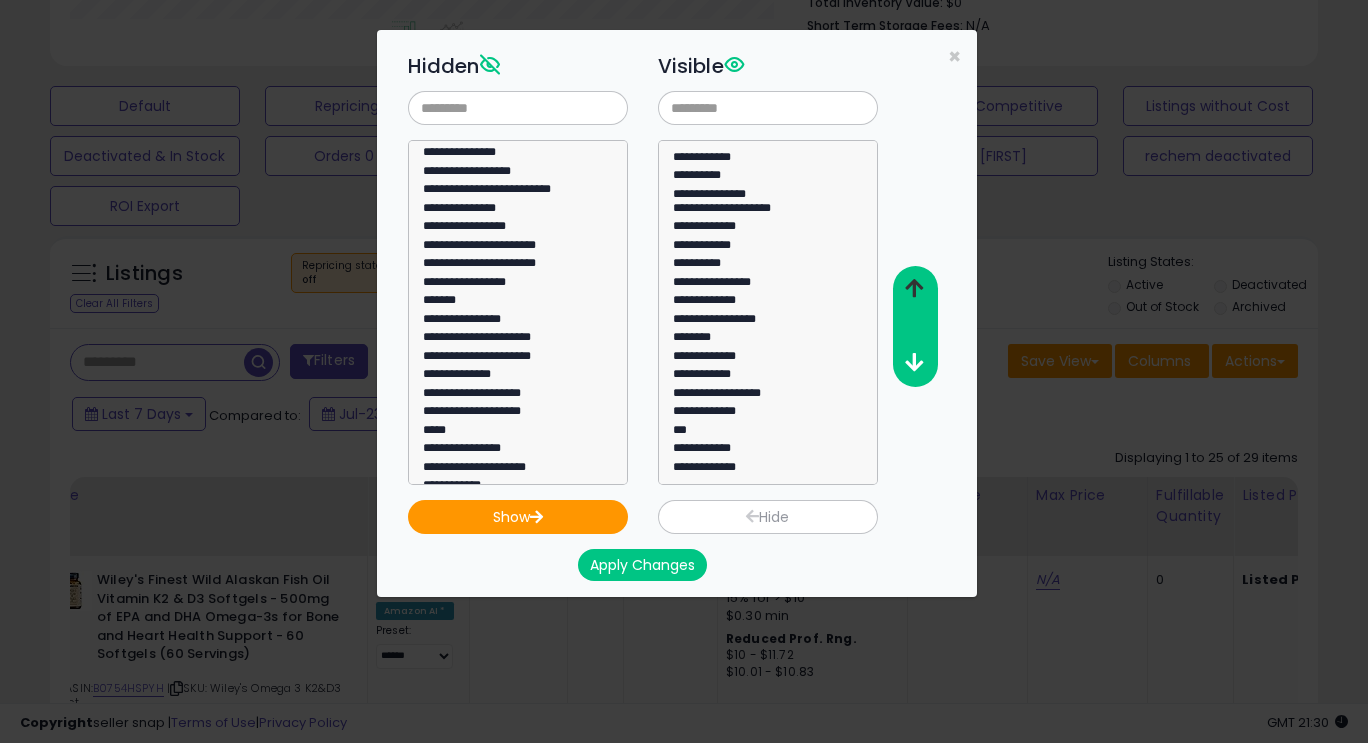 click at bounding box center [914, 289] 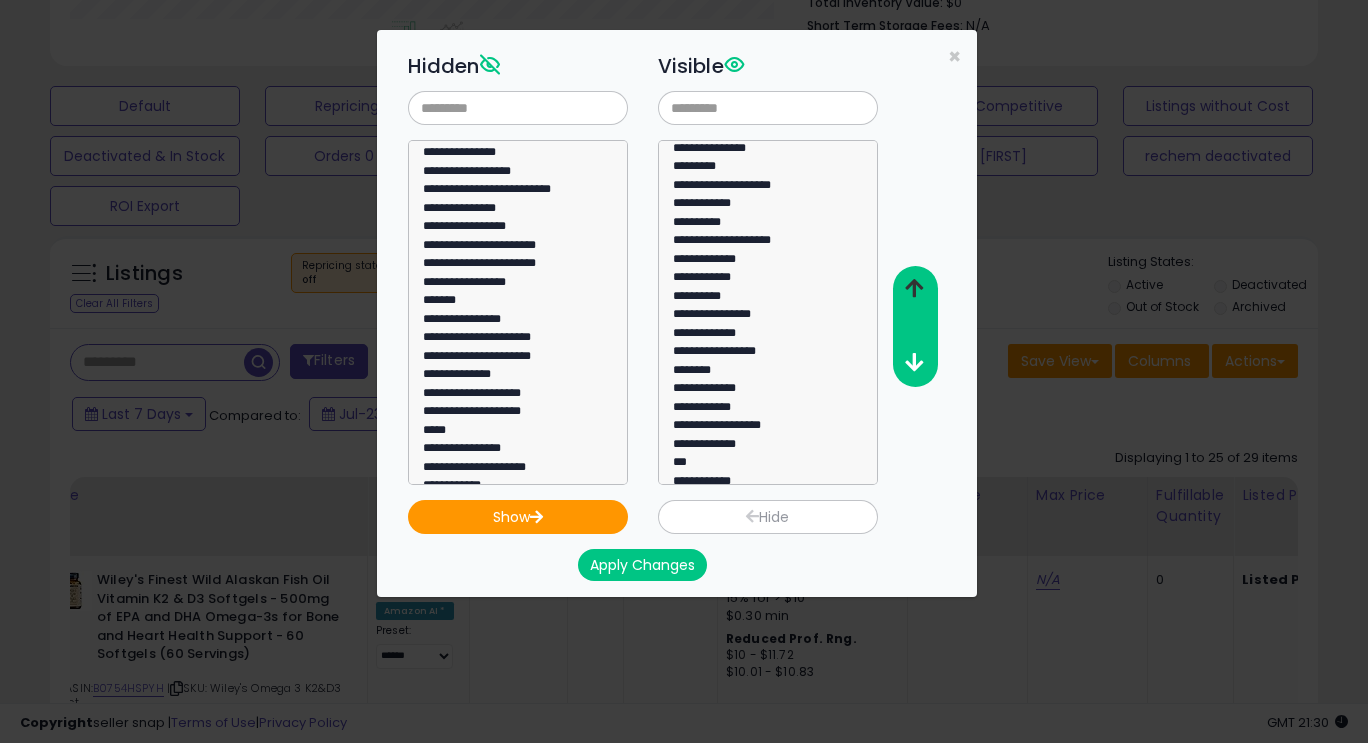 click at bounding box center [914, 289] 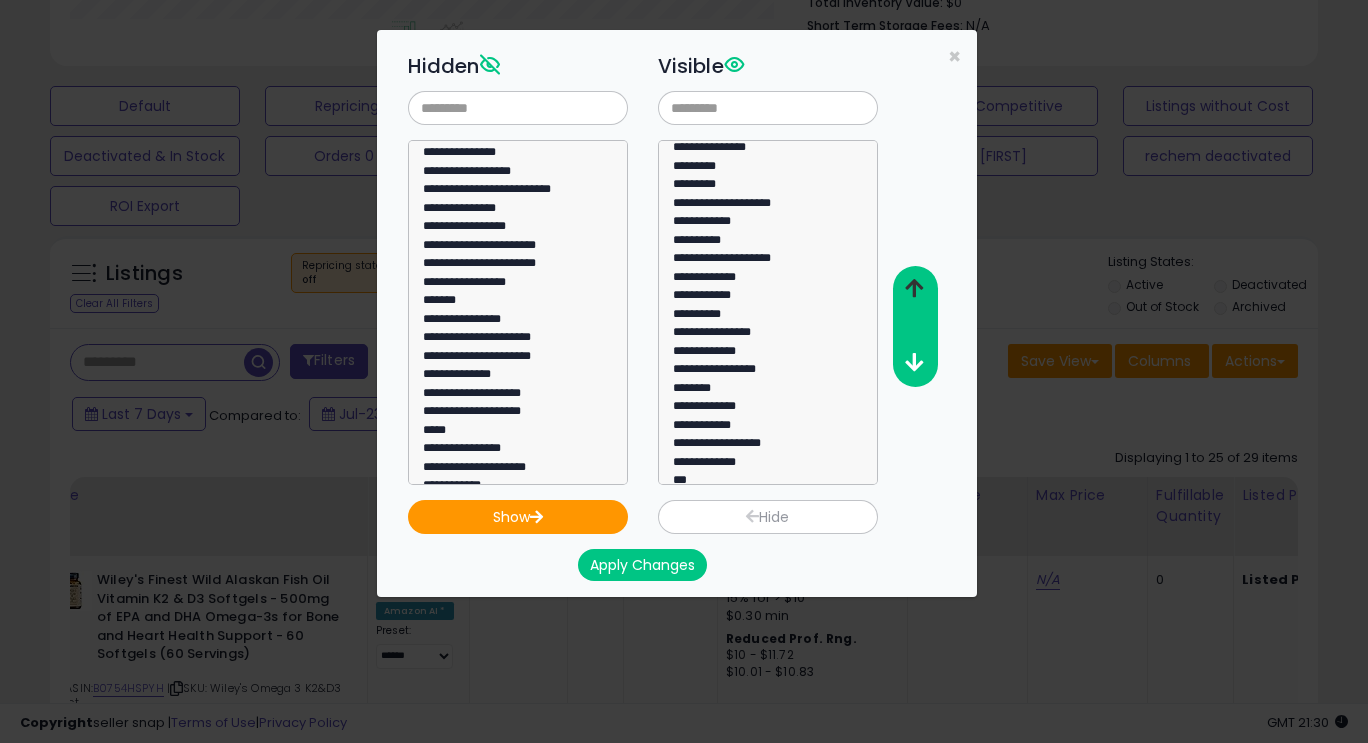 click at bounding box center (914, 289) 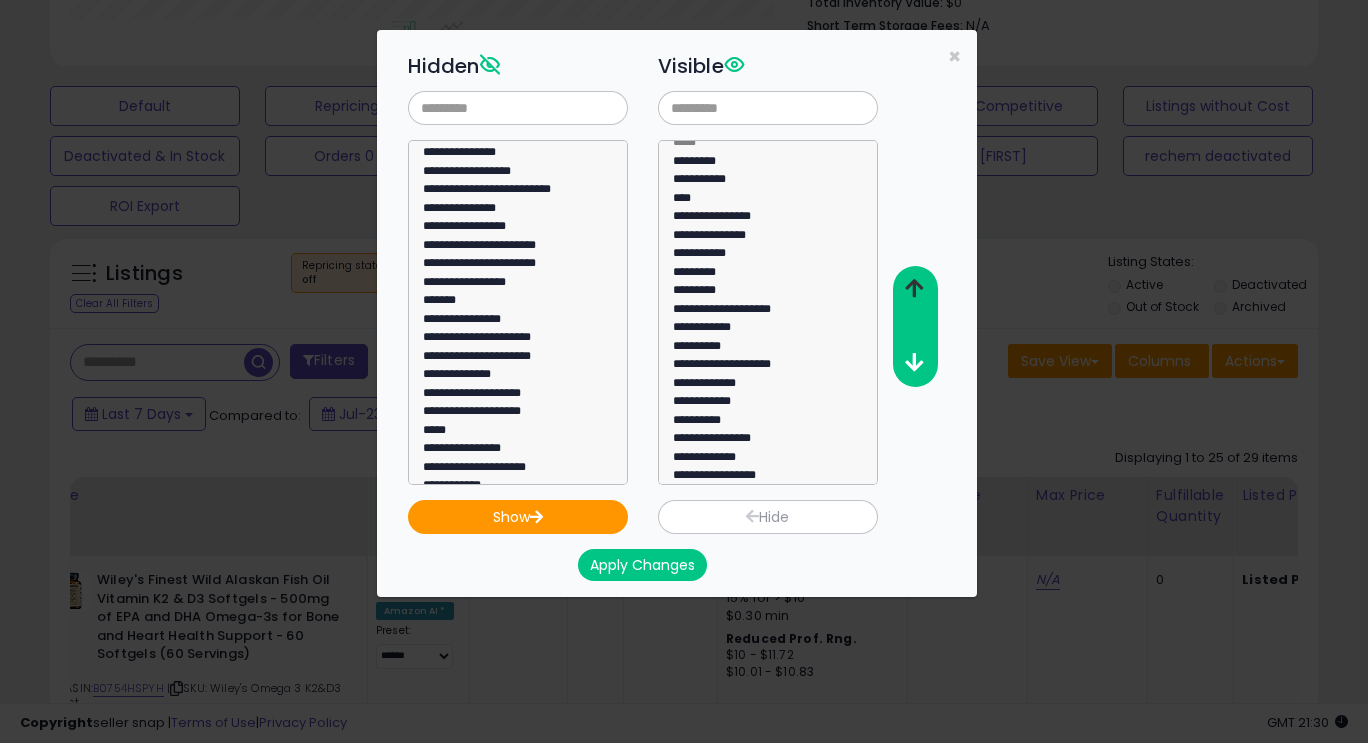 scroll, scrollTop: 10, scrollLeft: 0, axis: vertical 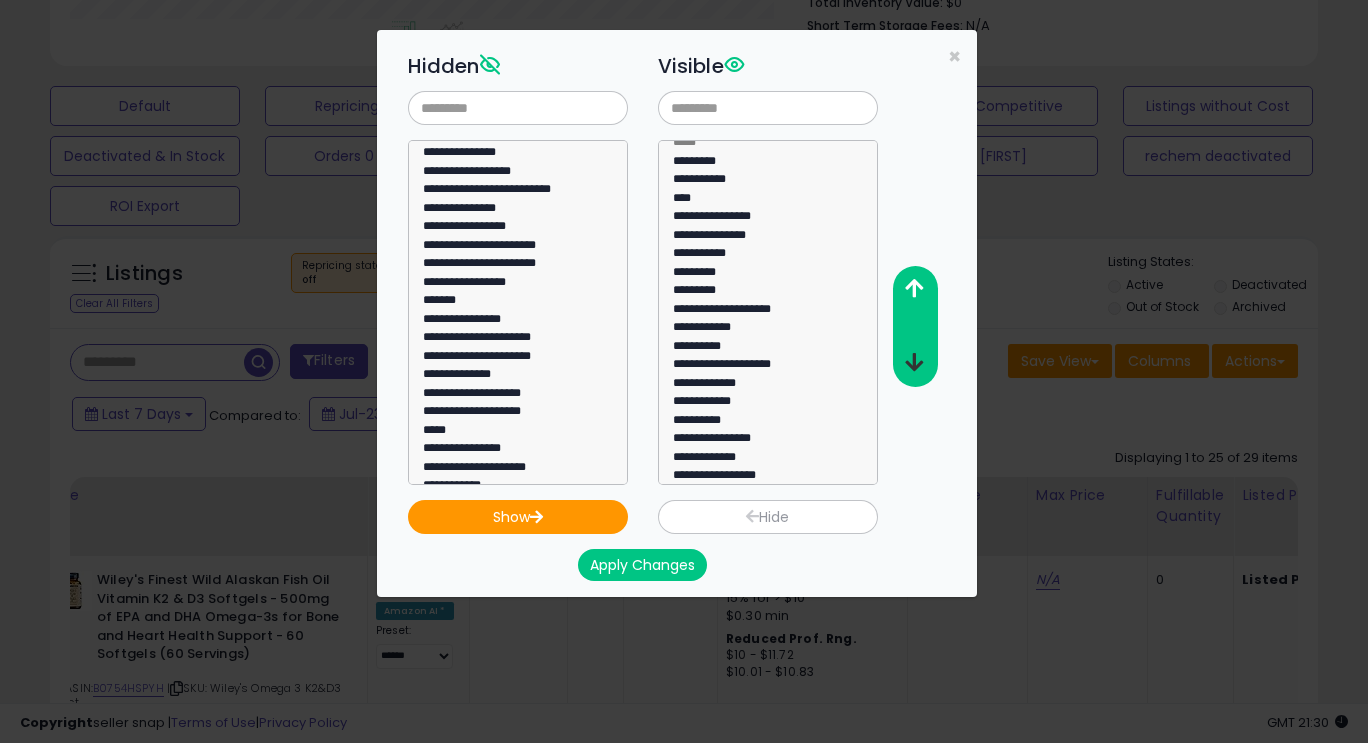 click at bounding box center (914, 363) 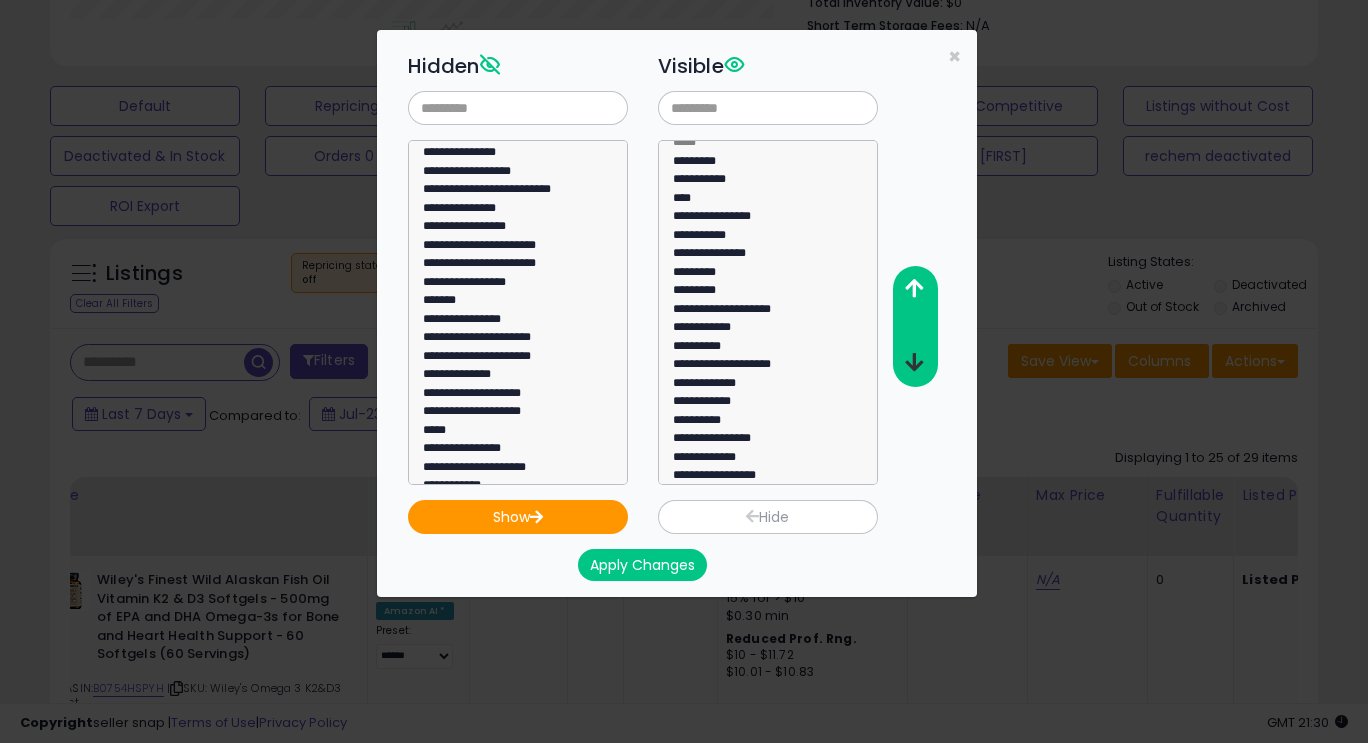 click at bounding box center (914, 363) 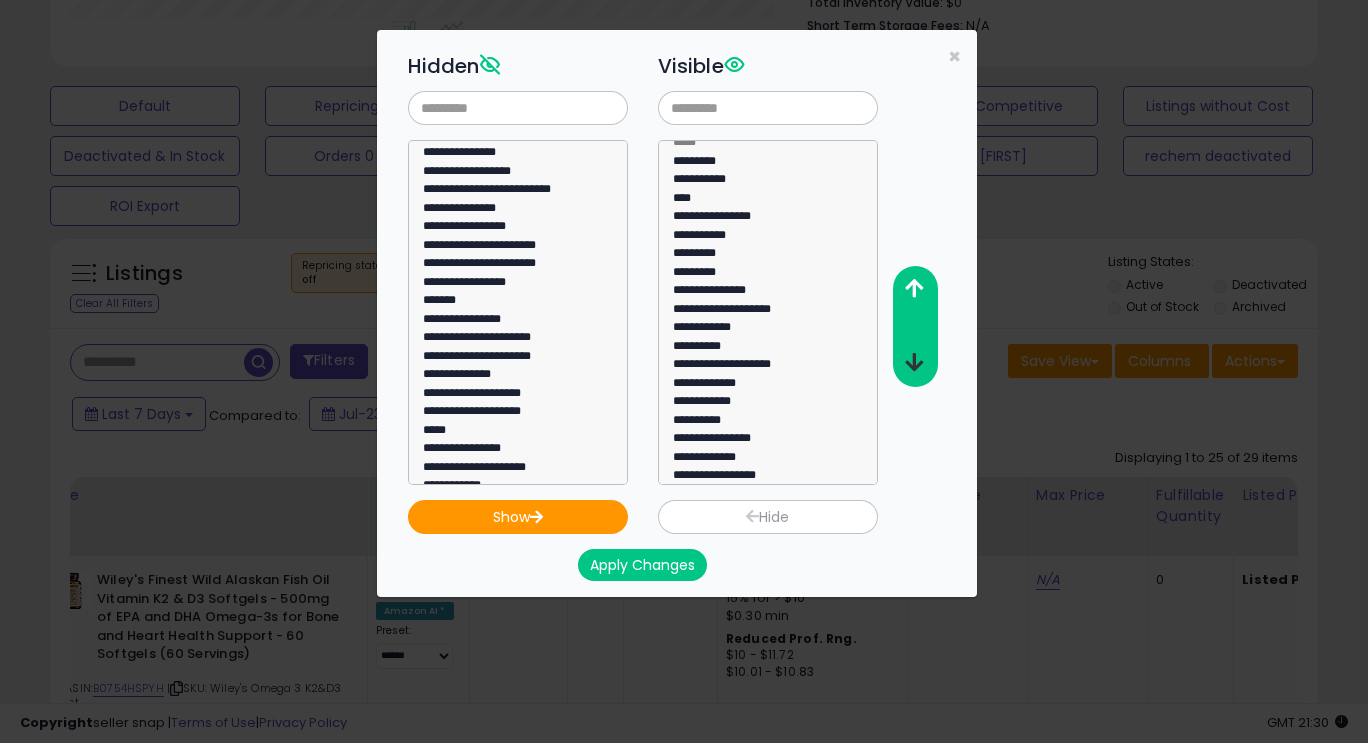 click at bounding box center [914, 362] 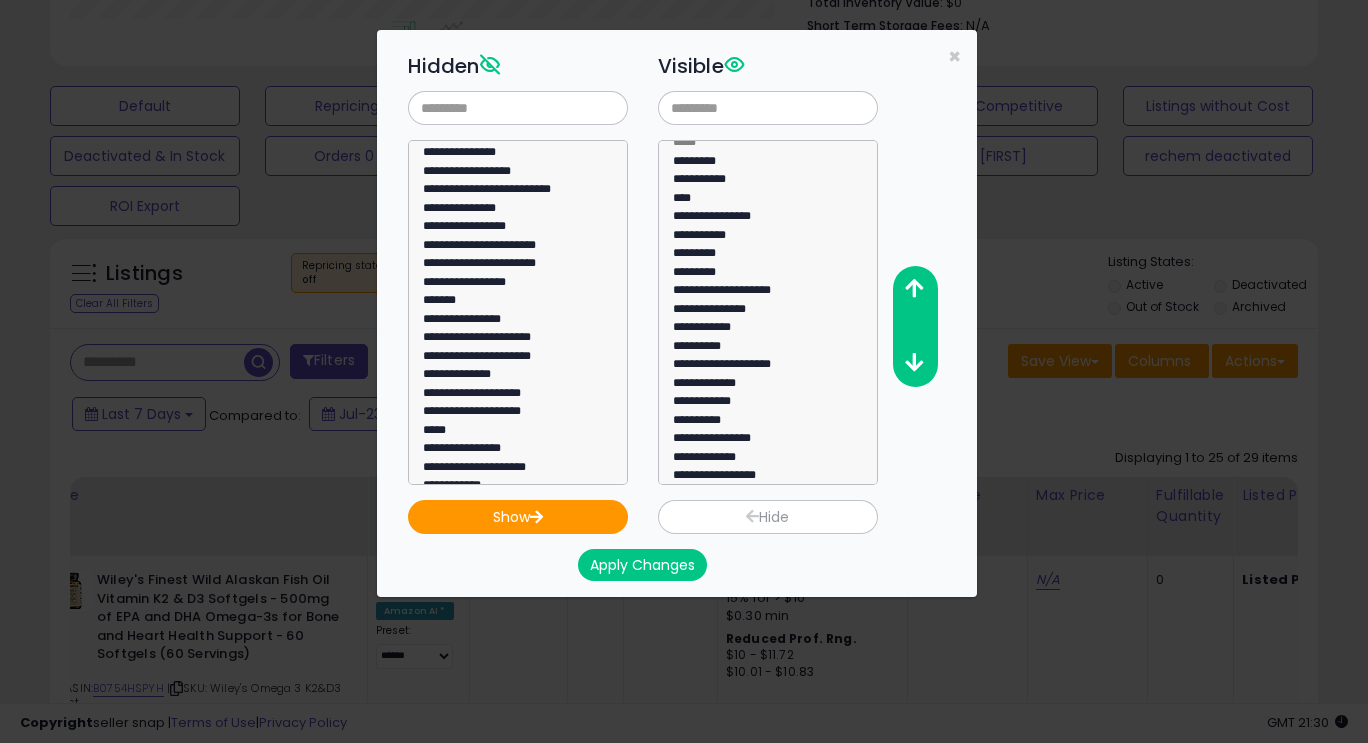 click on "Apply Changes" at bounding box center (642, 565) 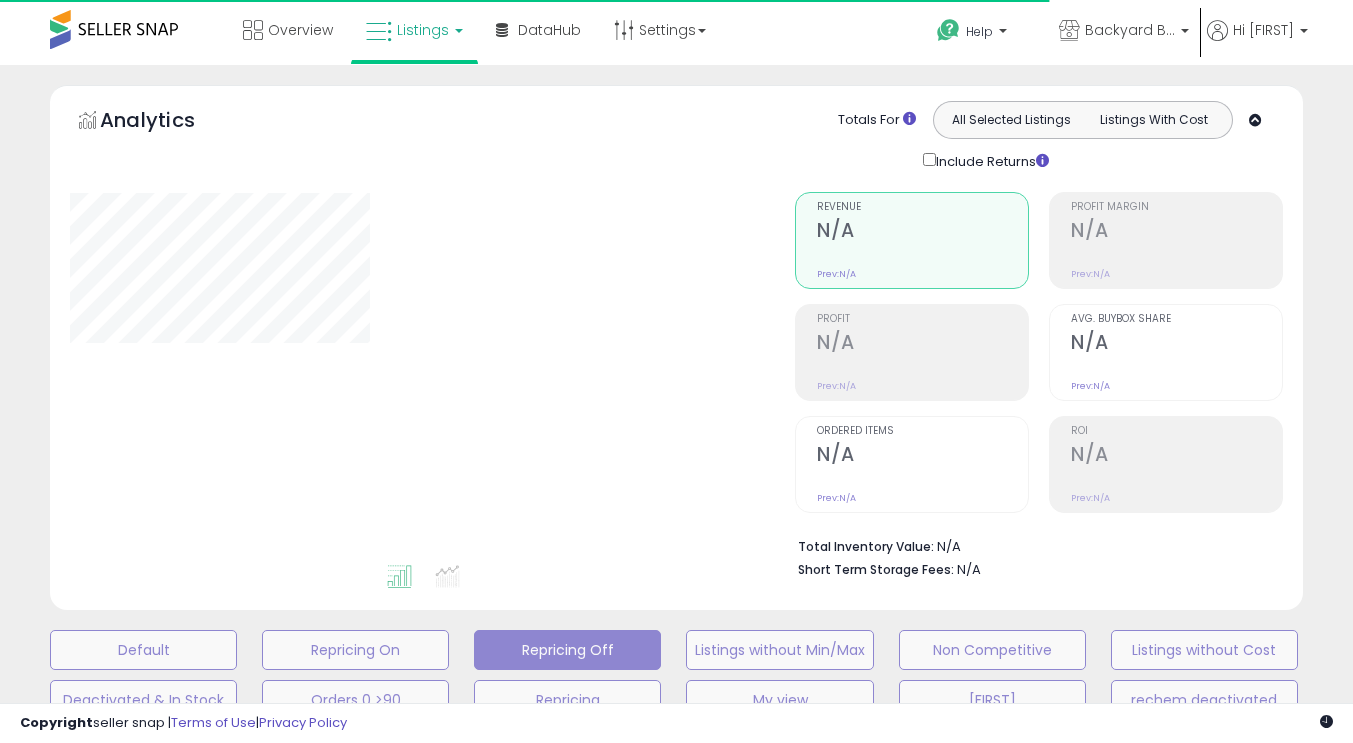 scroll, scrollTop: 544, scrollLeft: 0, axis: vertical 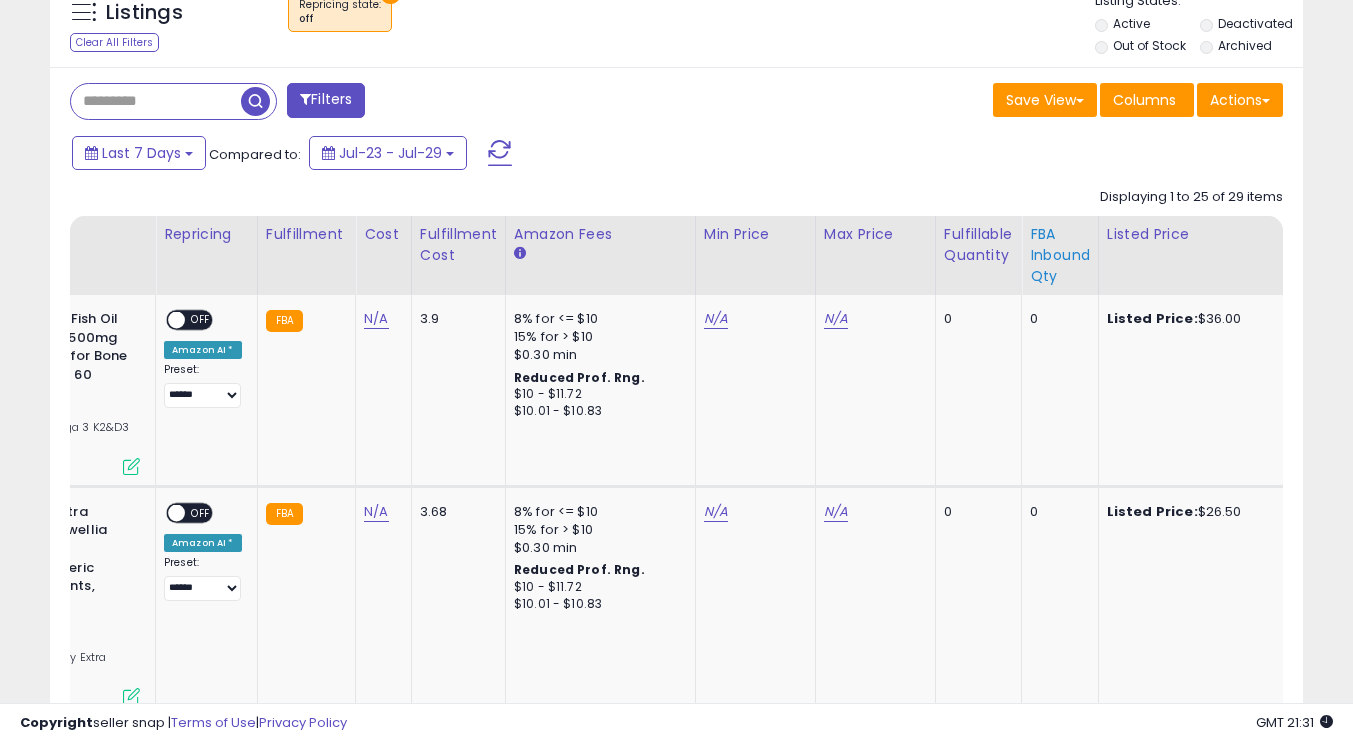 click on "FBA inbound Qty" at bounding box center [1060, 255] 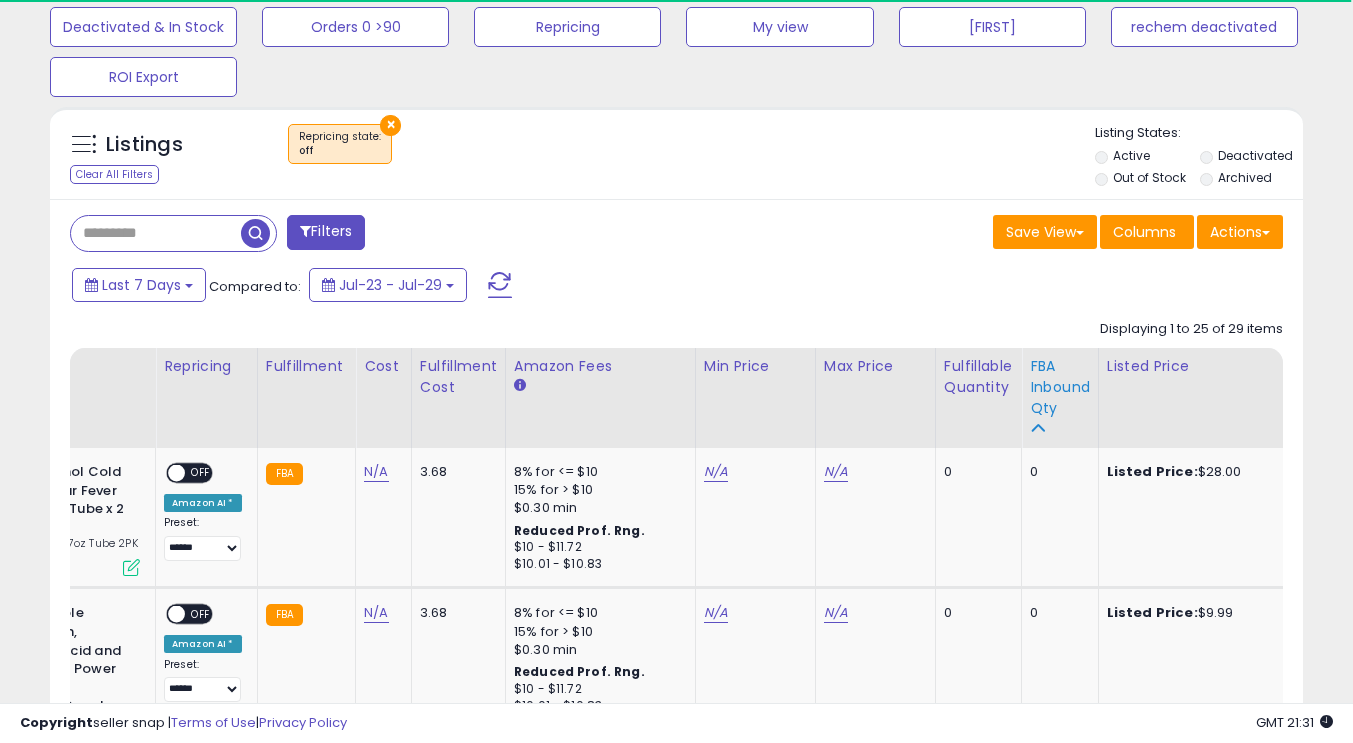 scroll, scrollTop: 617, scrollLeft: 0, axis: vertical 